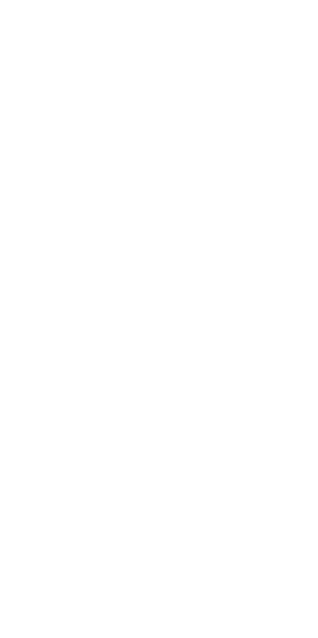 scroll, scrollTop: 0, scrollLeft: 0, axis: both 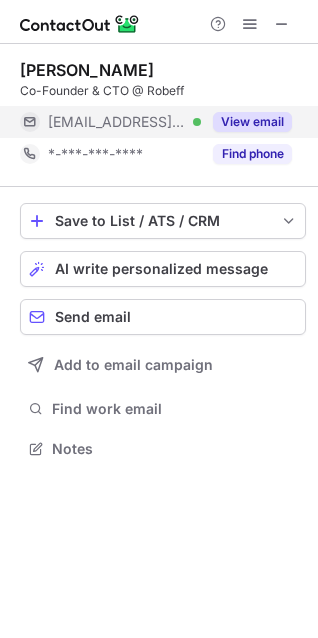 click on "View email" at bounding box center (252, 122) 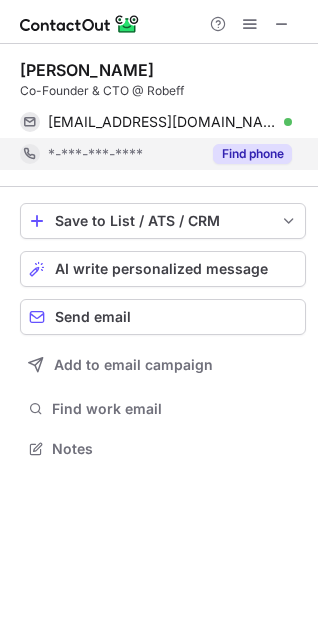 click on "Find phone" at bounding box center (252, 154) 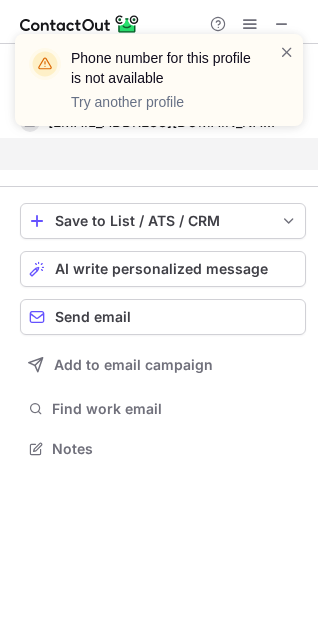 scroll, scrollTop: 402, scrollLeft: 318, axis: both 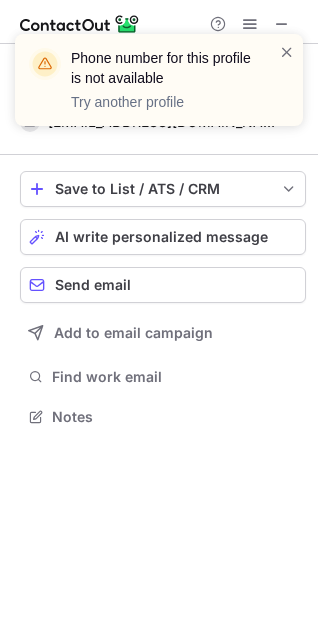 click on "Phone number for this profile is not available Try another profile" at bounding box center [151, 80] 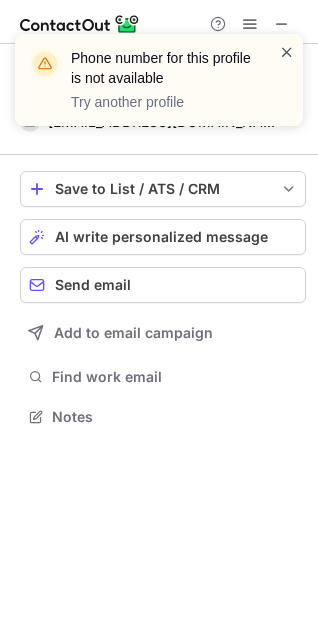 click at bounding box center (287, 52) 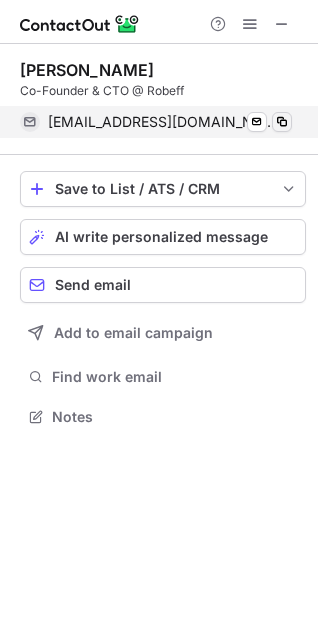 click at bounding box center (282, 122) 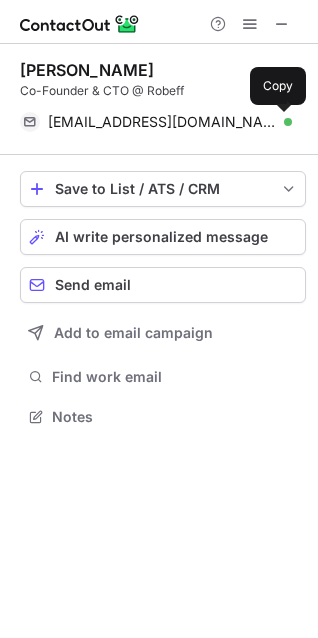 type 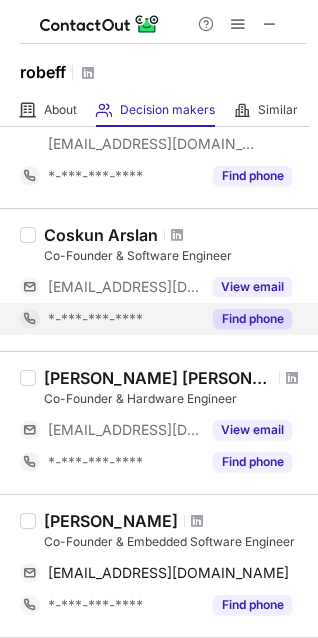 scroll, scrollTop: 272, scrollLeft: 0, axis: vertical 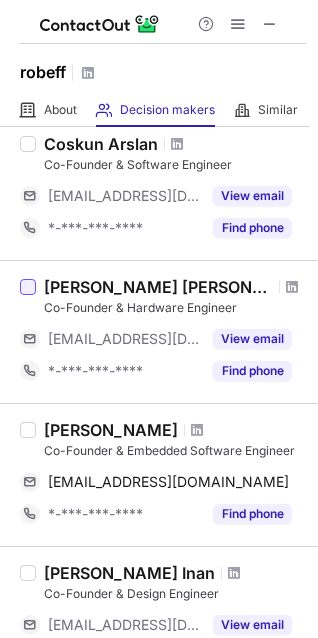 click at bounding box center [28, 287] 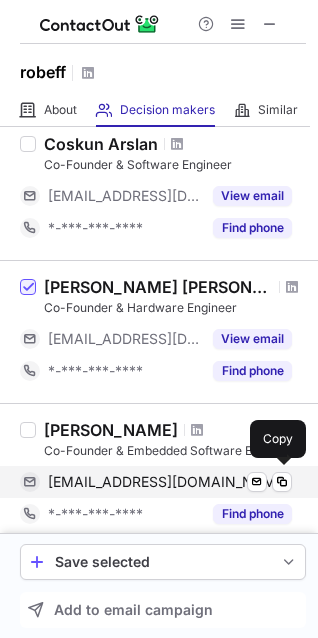 scroll, scrollTop: 363, scrollLeft: 0, axis: vertical 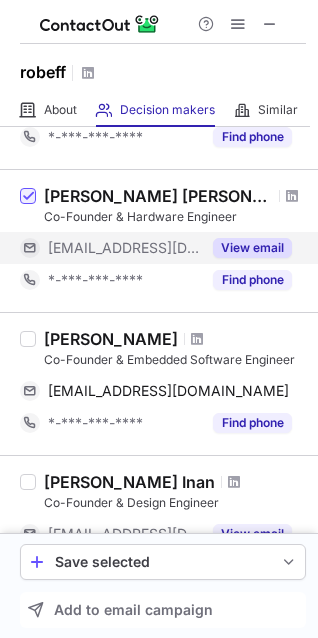 click on "View email" at bounding box center [252, 248] 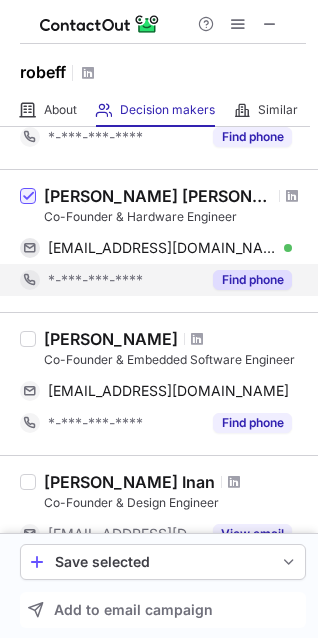 click on "Find phone" at bounding box center (252, 280) 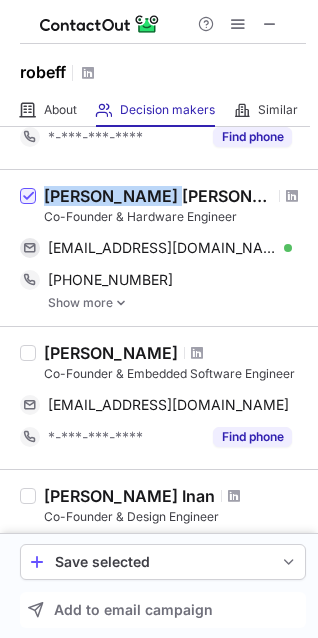 drag, startPoint x: 43, startPoint y: 193, endPoint x: 170, endPoint y: 194, distance: 127.00394 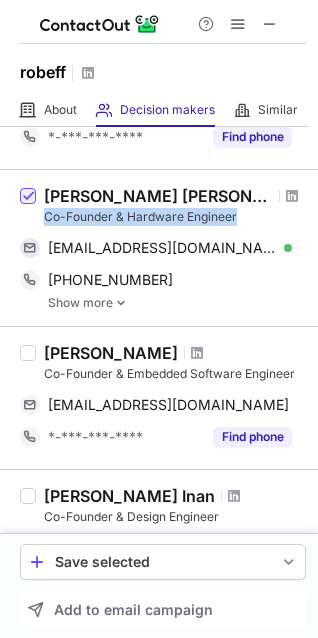 drag, startPoint x: 43, startPoint y: 217, endPoint x: 237, endPoint y: 219, distance: 194.01031 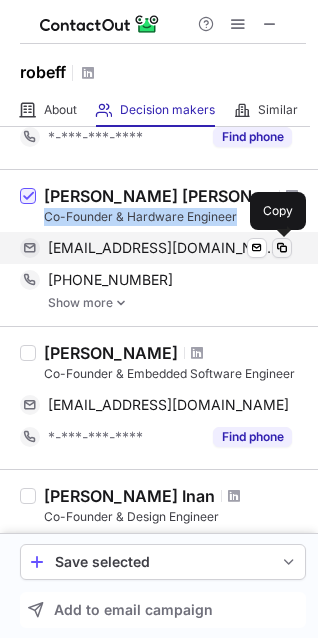 click at bounding box center [282, 248] 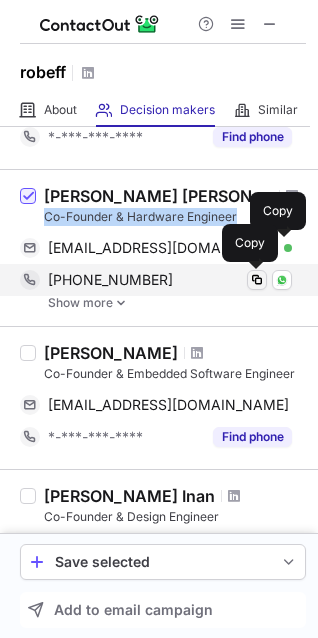 click at bounding box center (257, 280) 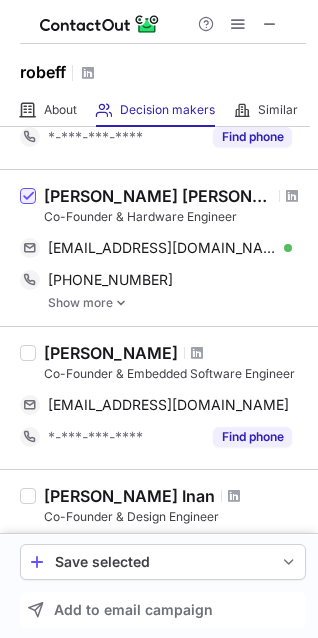 click on "[PERSON_NAME] [PERSON_NAME]" at bounding box center (158, 196) 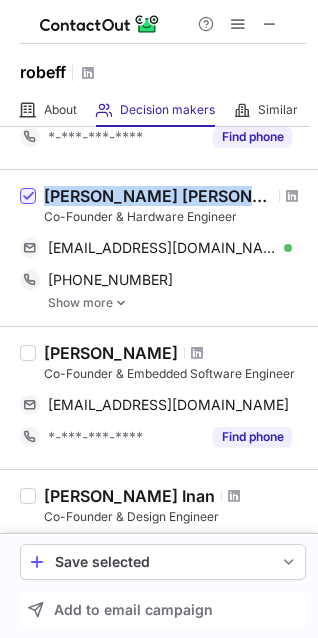 drag, startPoint x: 45, startPoint y: 192, endPoint x: 175, endPoint y: 196, distance: 130.06152 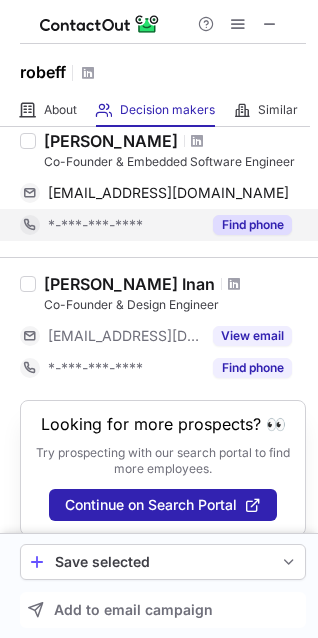 scroll, scrollTop: 610, scrollLeft: 0, axis: vertical 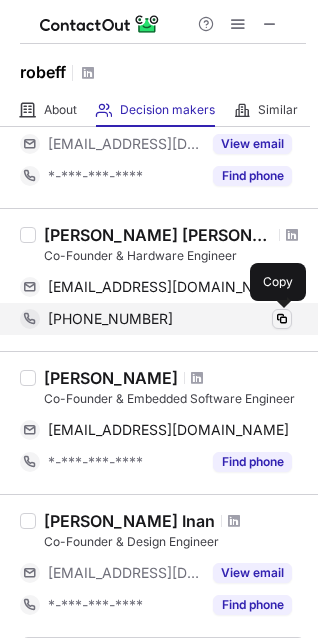 click at bounding box center [282, 319] 